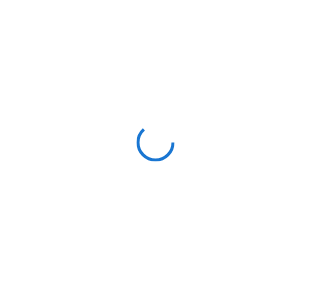 scroll, scrollTop: 0, scrollLeft: 0, axis: both 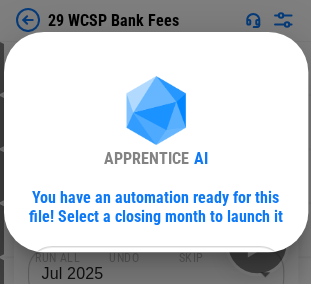 click on "APPRENTICE AI You have an automation ready for this file! Select a closing month to launch it [MONTH] 2025 ******** ​ Continue" at bounding box center [155, 142] 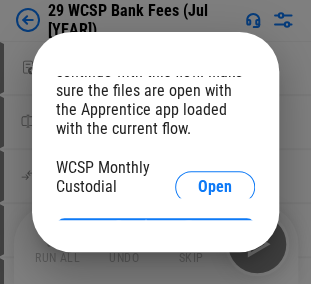 scroll, scrollTop: 108, scrollLeft: 0, axis: vertical 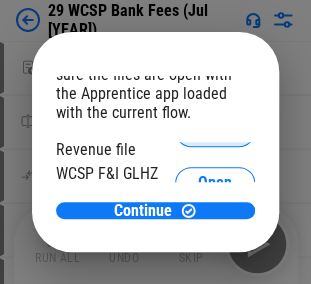 click on "Open" at bounding box center [215, 131] 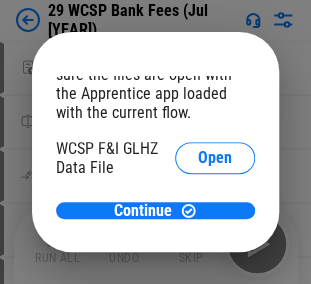scroll, scrollTop: 148, scrollLeft: 0, axis: vertical 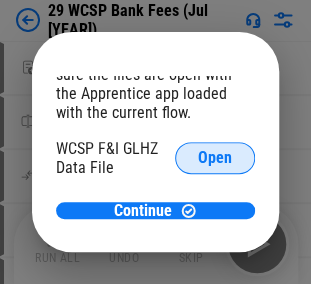click on "Open" at bounding box center (215, 158) 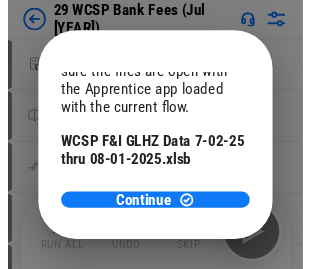 scroll, scrollTop: 212, scrollLeft: 0, axis: vertical 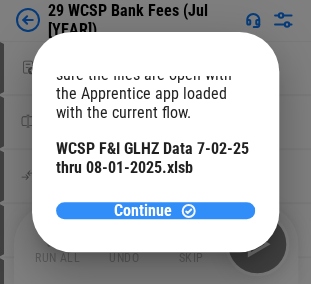 click on "Continue" at bounding box center [143, 211] 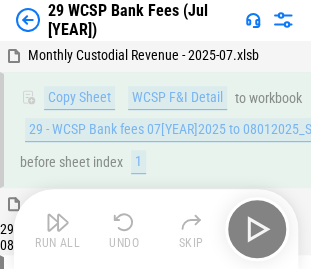 click on "Run All Undo Skip" at bounding box center (158, 229) 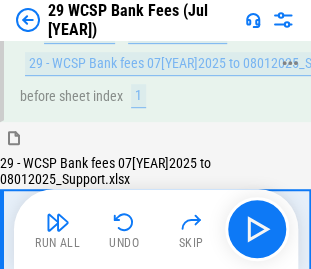 scroll, scrollTop: 162, scrollLeft: 0, axis: vertical 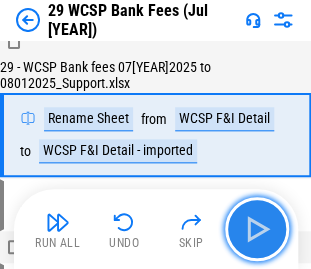 click at bounding box center [257, 229] 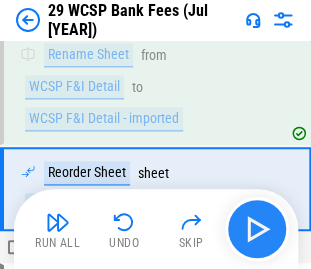 scroll, scrollTop: 280, scrollLeft: 0, axis: vertical 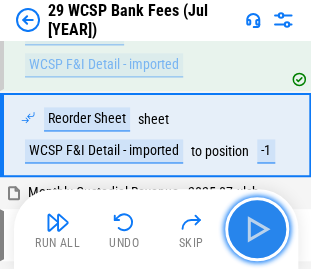 click at bounding box center [257, 229] 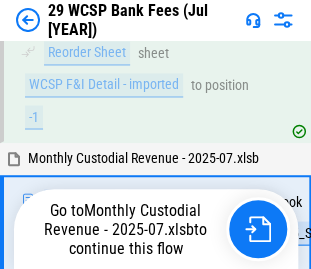 scroll, scrollTop: 442, scrollLeft: 0, axis: vertical 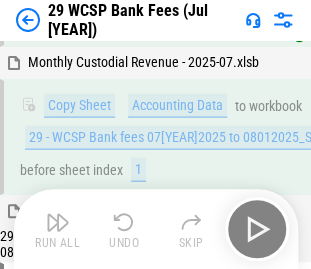 click on "Run All Undo Skip" at bounding box center [158, 229] 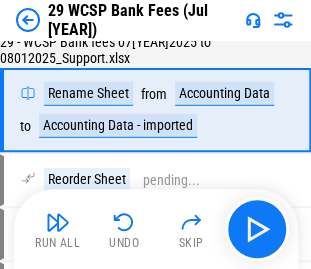 scroll, scrollTop: 610, scrollLeft: 0, axis: vertical 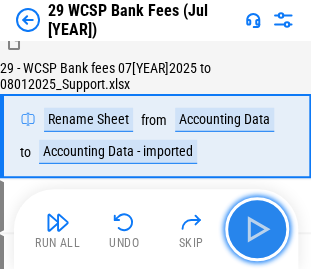 click at bounding box center [257, 229] 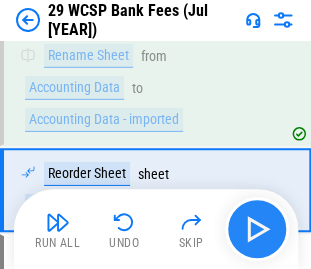 scroll, scrollTop: 727, scrollLeft: 0, axis: vertical 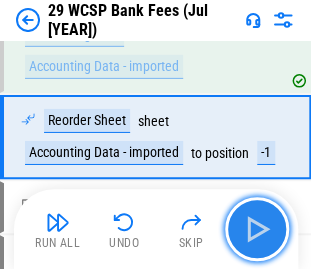 click at bounding box center [257, 229] 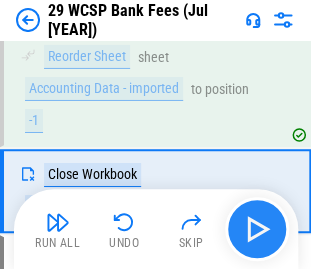 scroll, scrollTop: 844, scrollLeft: 0, axis: vertical 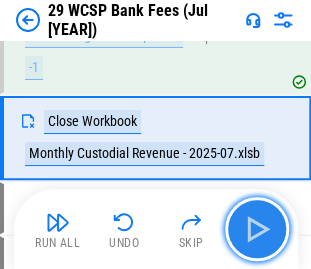 click at bounding box center (257, 229) 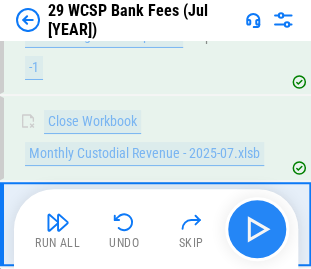 scroll, scrollTop: 913, scrollLeft: 0, axis: vertical 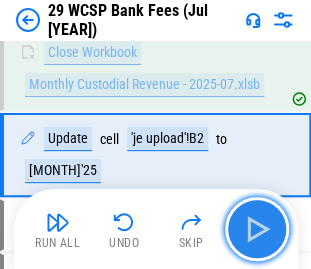 click at bounding box center (257, 229) 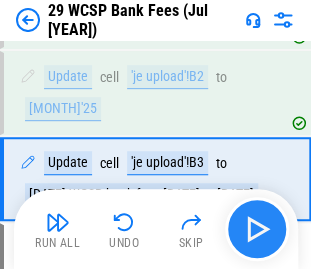 scroll, scrollTop: 1014, scrollLeft: 0, axis: vertical 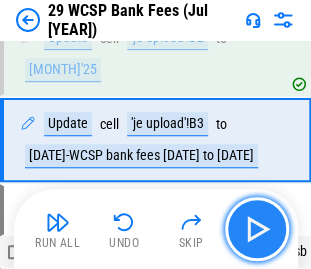 click at bounding box center (257, 229) 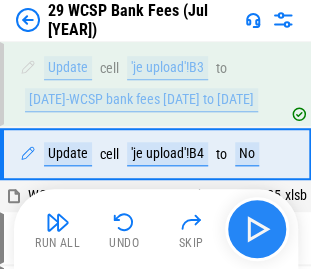 scroll, scrollTop: 1084, scrollLeft: 0, axis: vertical 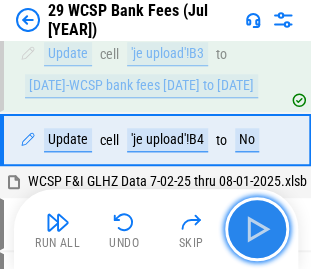 click at bounding box center [257, 229] 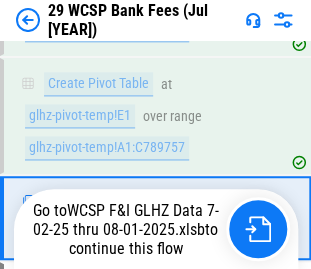 scroll, scrollTop: 2166, scrollLeft: 0, axis: vertical 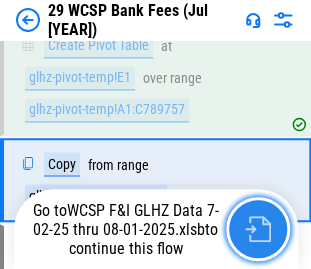 click at bounding box center (258, 229) 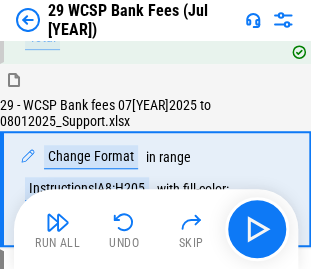 scroll, scrollTop: 2877, scrollLeft: 0, axis: vertical 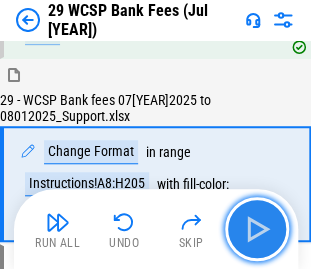 click at bounding box center (257, 229) 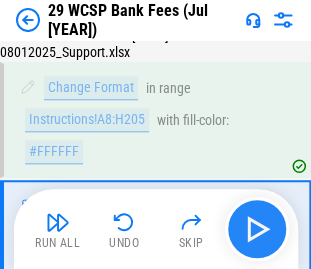 scroll, scrollTop: 2994, scrollLeft: 0, axis: vertical 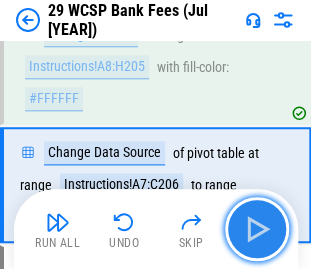 click at bounding box center [257, 229] 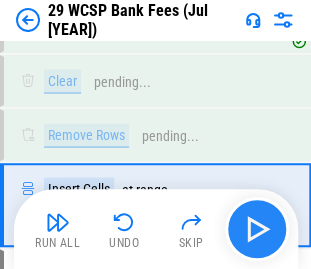 scroll, scrollTop: 3203, scrollLeft: 0, axis: vertical 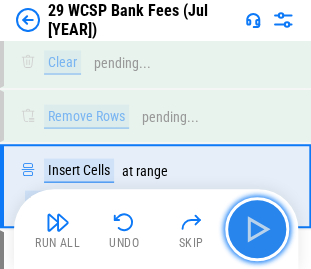 click at bounding box center (257, 229) 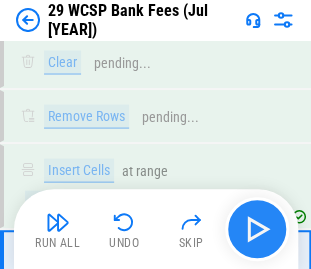 scroll, scrollTop: 3288, scrollLeft: 0, axis: vertical 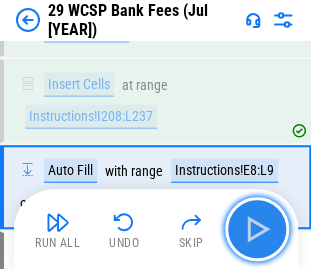 click at bounding box center [257, 229] 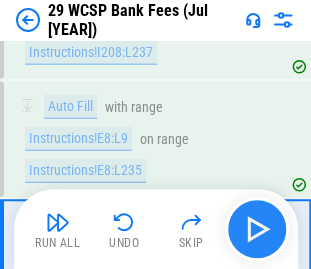 scroll, scrollTop: 3405, scrollLeft: 0, axis: vertical 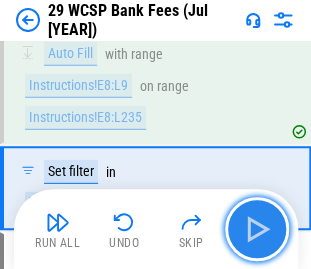 click at bounding box center (257, 229) 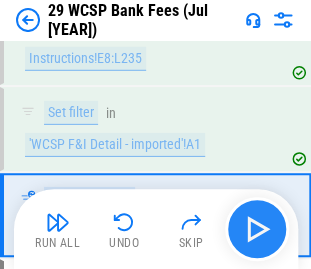 scroll, scrollTop: 3490, scrollLeft: 0, axis: vertical 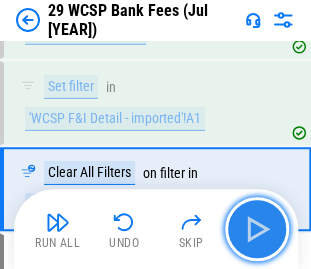 click at bounding box center [257, 229] 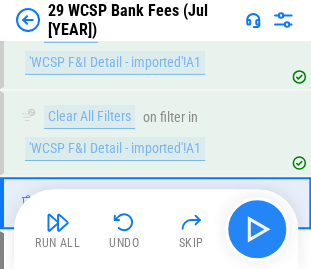 scroll, scrollTop: 3560, scrollLeft: 0, axis: vertical 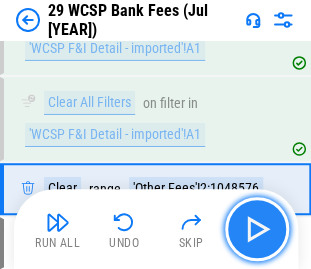 click at bounding box center [257, 229] 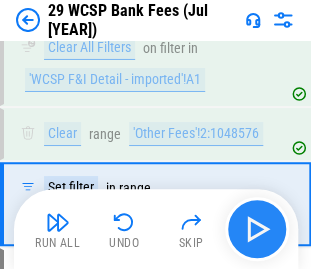 scroll, scrollTop: 3630, scrollLeft: 0, axis: vertical 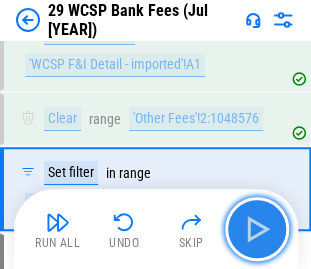 click at bounding box center [257, 229] 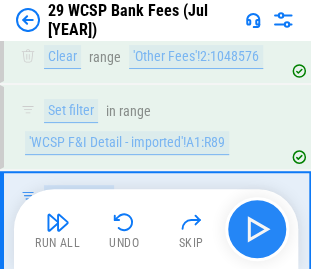 scroll, scrollTop: 3730, scrollLeft: 0, axis: vertical 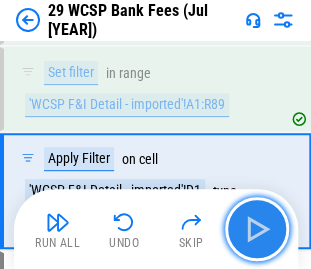 click at bounding box center (257, 229) 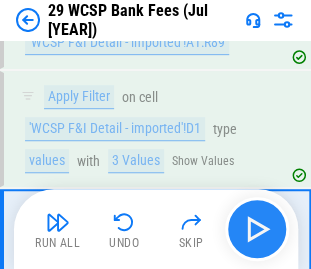 scroll, scrollTop: 3832, scrollLeft: 0, axis: vertical 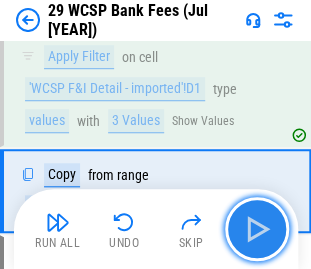 click at bounding box center (257, 229) 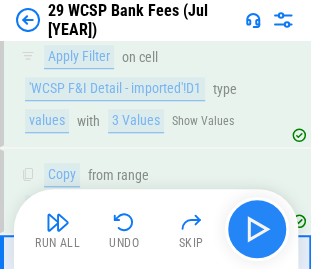scroll, scrollTop: 3901, scrollLeft: 0, axis: vertical 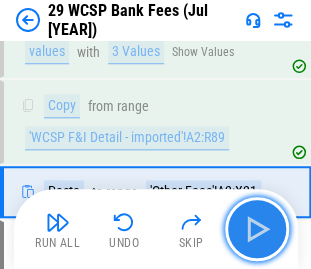 click at bounding box center (257, 229) 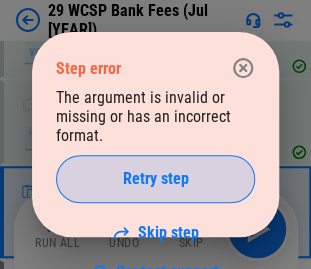 click on "Retry step" at bounding box center (156, 179) 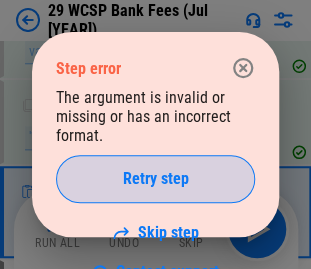 click on "Retry step" at bounding box center [155, 179] 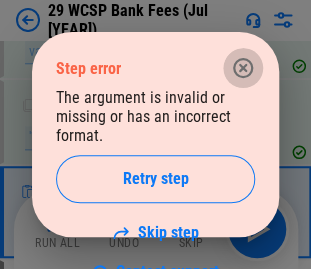 click 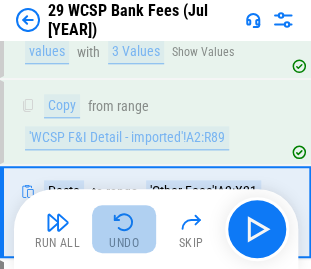 click on "Undo" at bounding box center (124, 229) 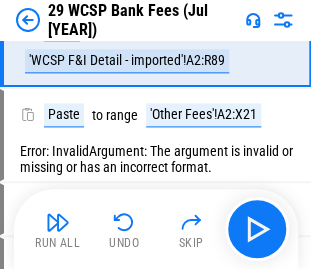scroll, scrollTop: 3952, scrollLeft: 0, axis: vertical 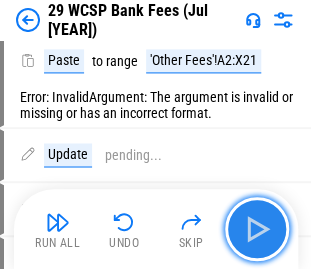 click at bounding box center (257, 229) 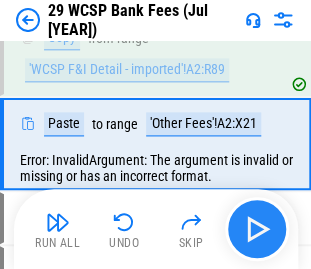 scroll, scrollTop: 3922, scrollLeft: 0, axis: vertical 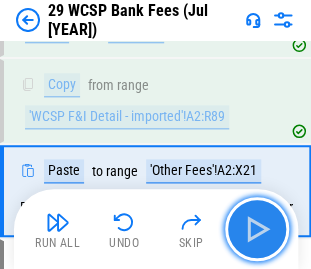 click at bounding box center [257, 229] 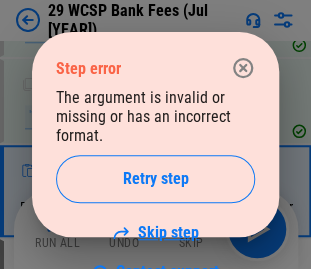 click on "Skip step" at bounding box center [155, 232] 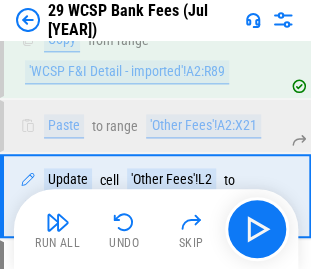 scroll, scrollTop: 3971, scrollLeft: 0, axis: vertical 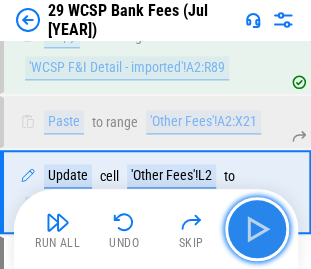 click at bounding box center [257, 229] 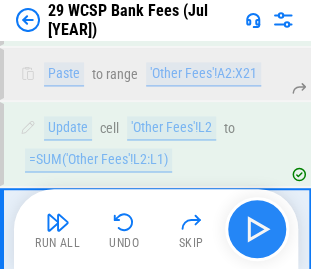 scroll, scrollTop: 4072, scrollLeft: 0, axis: vertical 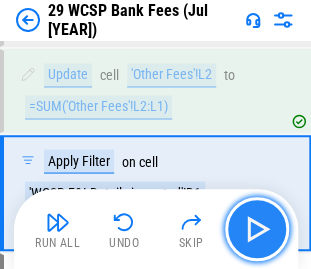 click at bounding box center (257, 229) 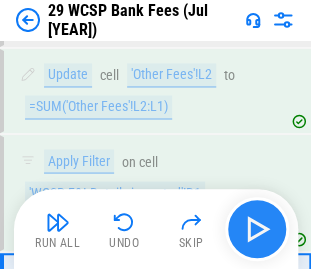 scroll, scrollTop: 4173, scrollLeft: 0, axis: vertical 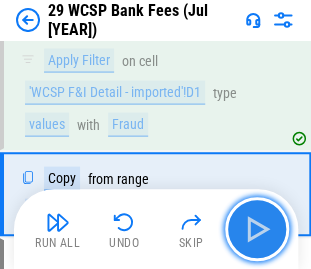click at bounding box center [257, 229] 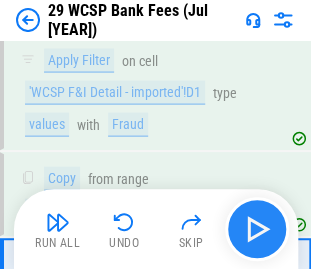 scroll, scrollTop: 4242, scrollLeft: 0, axis: vertical 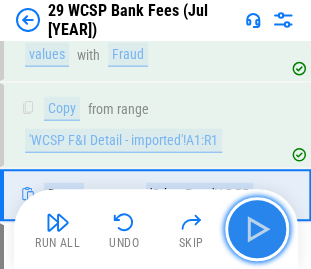 click at bounding box center (257, 229) 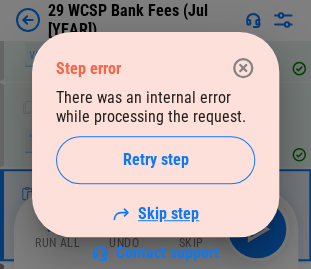 click on "Skip step" at bounding box center (155, 213) 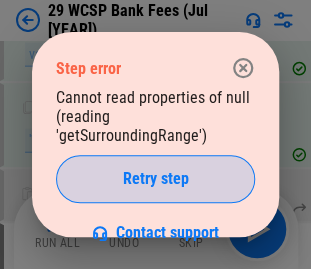 click on "Retry step" at bounding box center [156, 179] 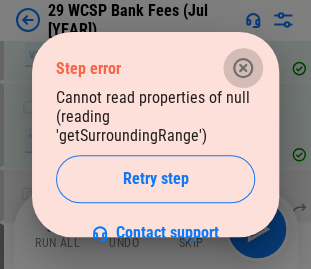click 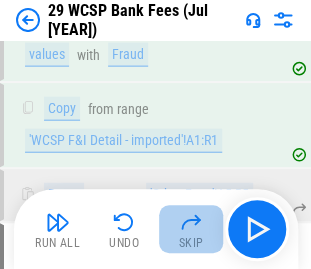 click at bounding box center [191, 222] 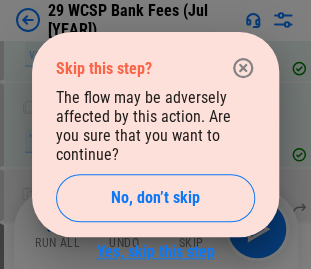 click on "Yes, skip this step" at bounding box center (156, 251) 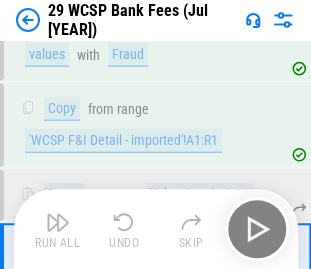 scroll, scrollTop: 4312, scrollLeft: 0, axis: vertical 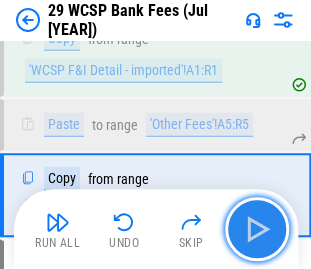 click at bounding box center [257, 229] 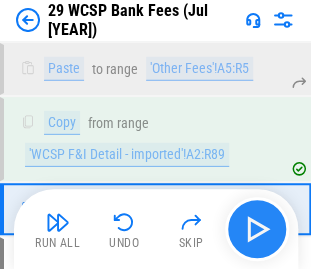scroll, scrollTop: 4382, scrollLeft: 0, axis: vertical 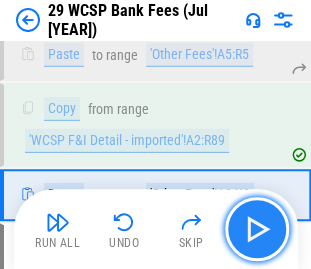 click at bounding box center [257, 229] 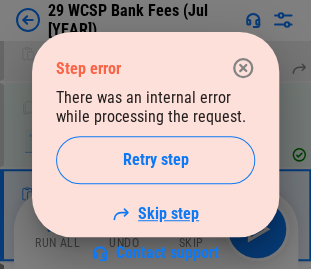 click on "Skip step" at bounding box center [155, 213] 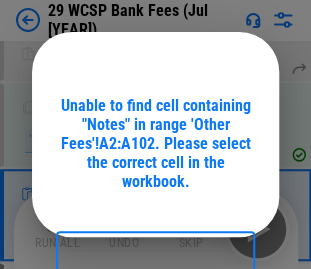 click at bounding box center [155, 259] 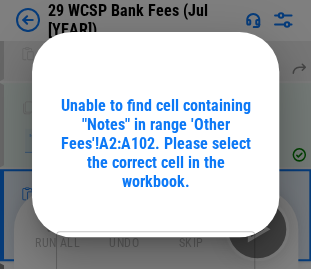 click on "Unable to find cell containing "Notes" in range 'Other Fees'!A2:A102. Please select the correct cell in the workbook. ​ Continue" at bounding box center (155, 134) 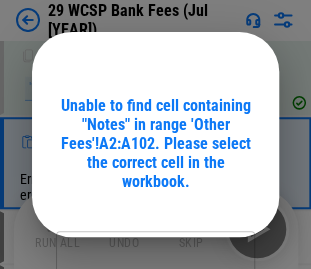 scroll, scrollTop: 4356, scrollLeft: 0, axis: vertical 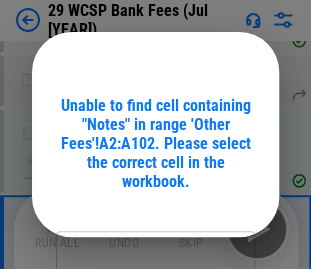 click on "Unable to find cell containing "Notes" in range 'Other Fees'!A2:A102. Please select the correct cell in the workbook. ​ Please enter a value. Continue" at bounding box center [155, 134] 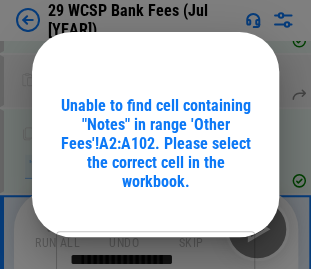 type on "**********" 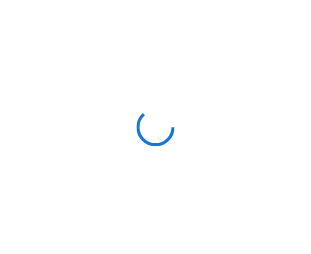 scroll, scrollTop: 0, scrollLeft: 0, axis: both 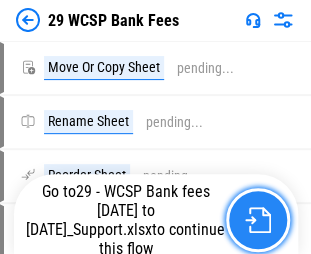 click at bounding box center (258, 220) 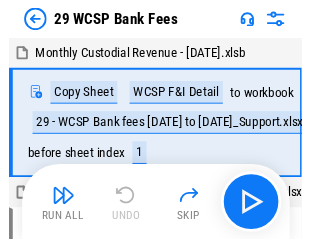 scroll, scrollTop: 10, scrollLeft: 0, axis: vertical 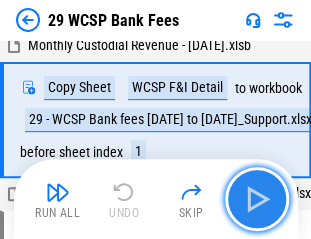 click at bounding box center (257, 199) 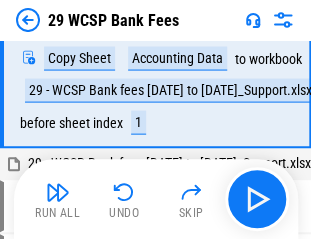scroll, scrollTop: 457, scrollLeft: 0, axis: vertical 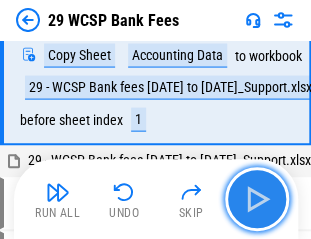 click at bounding box center [257, 199] 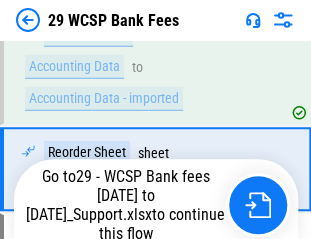 scroll, scrollTop: 742, scrollLeft: 0, axis: vertical 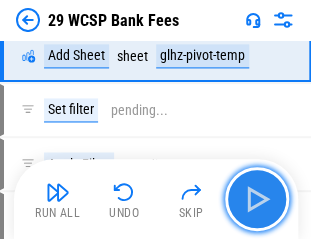 click at bounding box center [257, 199] 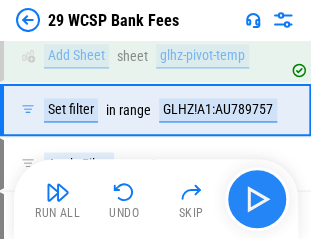 scroll, scrollTop: 1290, scrollLeft: 0, axis: vertical 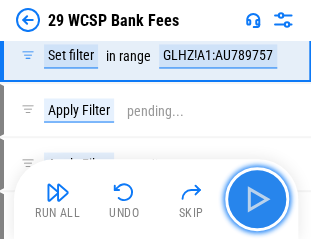click at bounding box center [257, 199] 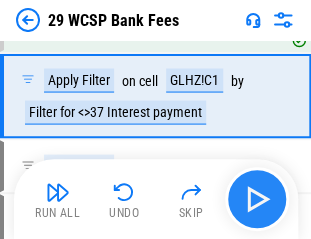 scroll, scrollTop: 1391, scrollLeft: 0, axis: vertical 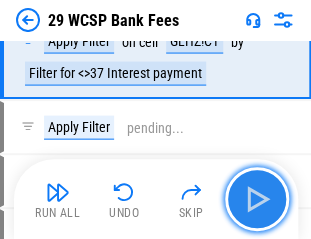 click at bounding box center [257, 199] 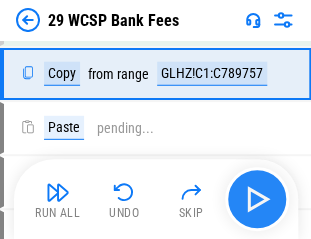 scroll, scrollTop: 1568, scrollLeft: 0, axis: vertical 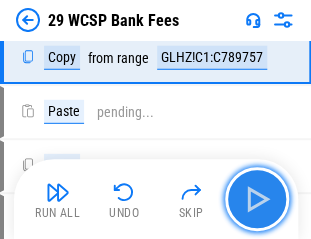 click at bounding box center (257, 199) 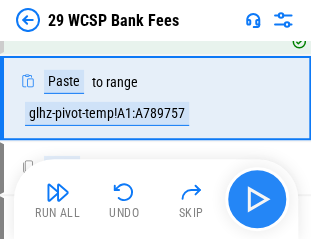 scroll, scrollTop: 1669, scrollLeft: 0, axis: vertical 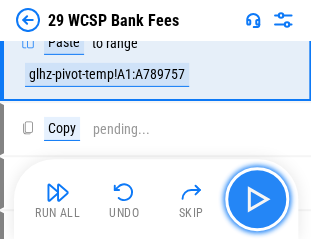 click at bounding box center (257, 199) 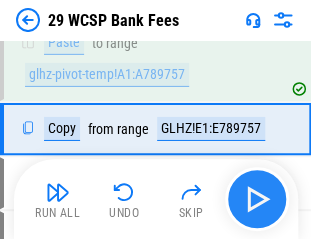 scroll, scrollTop: 1738, scrollLeft: 0, axis: vertical 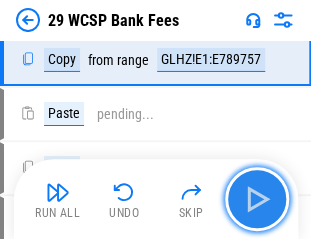 click at bounding box center (257, 199) 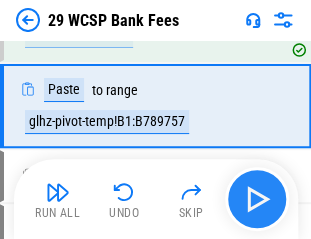 scroll, scrollTop: 1808, scrollLeft: 0, axis: vertical 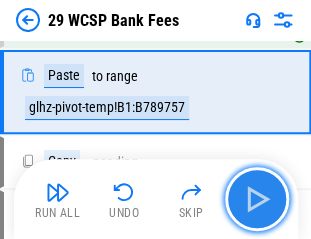 click at bounding box center (257, 199) 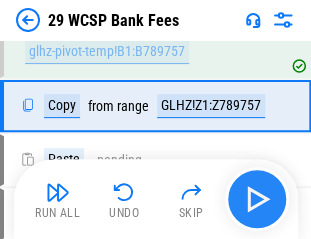 scroll, scrollTop: 1878, scrollLeft: 0, axis: vertical 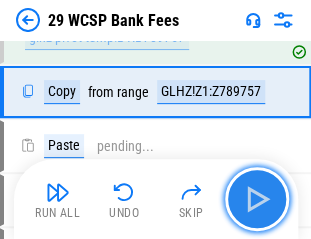 click at bounding box center [257, 199] 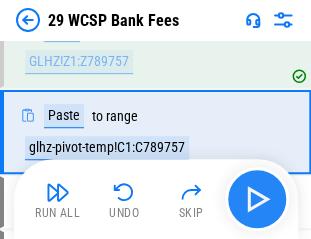 scroll, scrollTop: 1979, scrollLeft: 0, axis: vertical 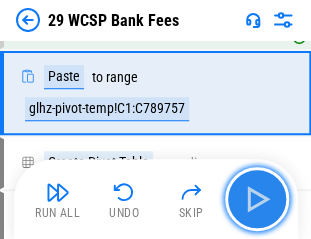 click at bounding box center (257, 199) 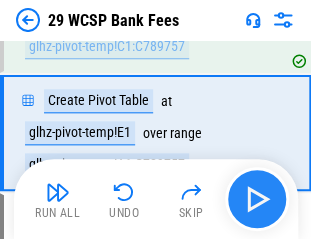 scroll, scrollTop: 2080, scrollLeft: 0, axis: vertical 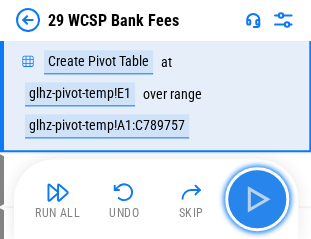 click at bounding box center [257, 199] 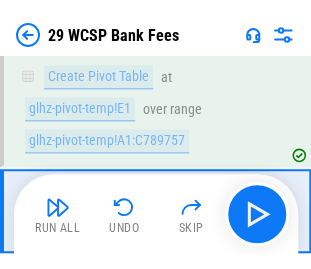 scroll, scrollTop: 2181, scrollLeft: 0, axis: vertical 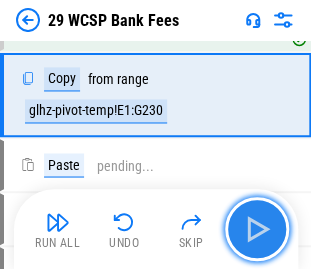 click at bounding box center (257, 229) 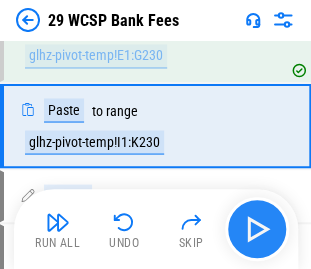 scroll, scrollTop: 2252, scrollLeft: 0, axis: vertical 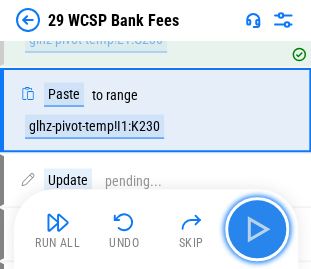 click at bounding box center [257, 229] 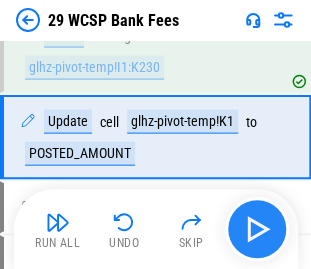 scroll, scrollTop: 2337, scrollLeft: 0, axis: vertical 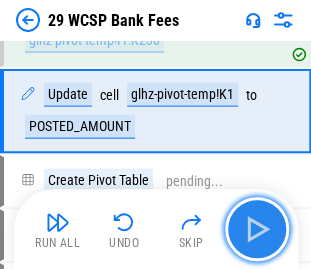 click at bounding box center (257, 229) 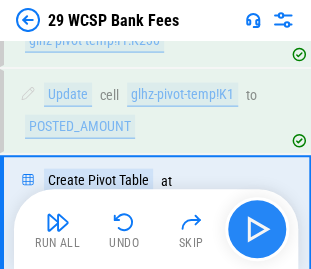 scroll, scrollTop: 2438, scrollLeft: 0, axis: vertical 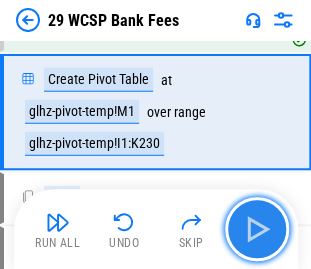 click at bounding box center (257, 229) 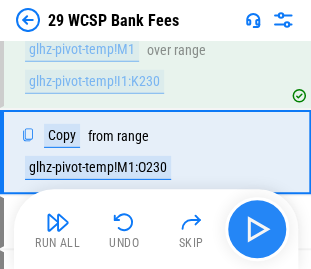 scroll, scrollTop: 2539, scrollLeft: 0, axis: vertical 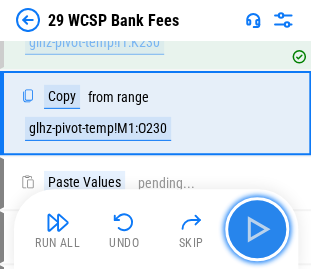 click at bounding box center [257, 229] 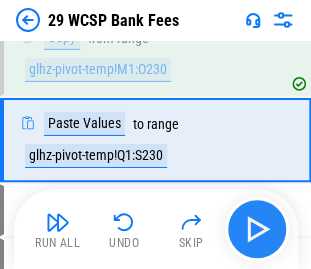 scroll, scrollTop: 2624, scrollLeft: 0, axis: vertical 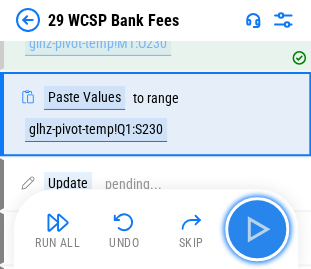click at bounding box center [257, 229] 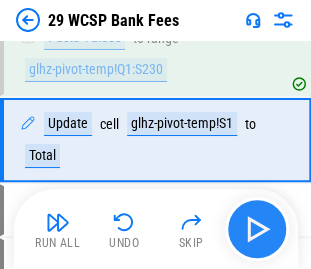 scroll, scrollTop: 2710, scrollLeft: 0, axis: vertical 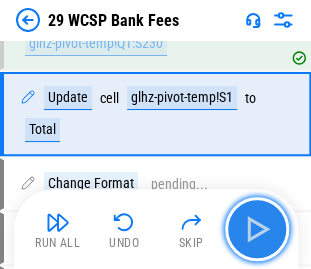 click at bounding box center (257, 229) 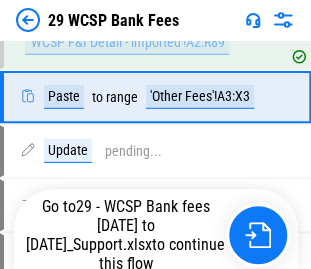 scroll, scrollTop: 4382, scrollLeft: 0, axis: vertical 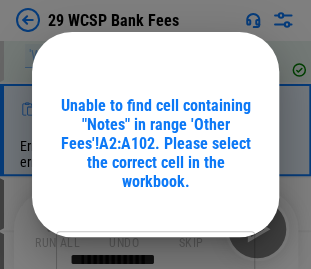 type on "**********" 